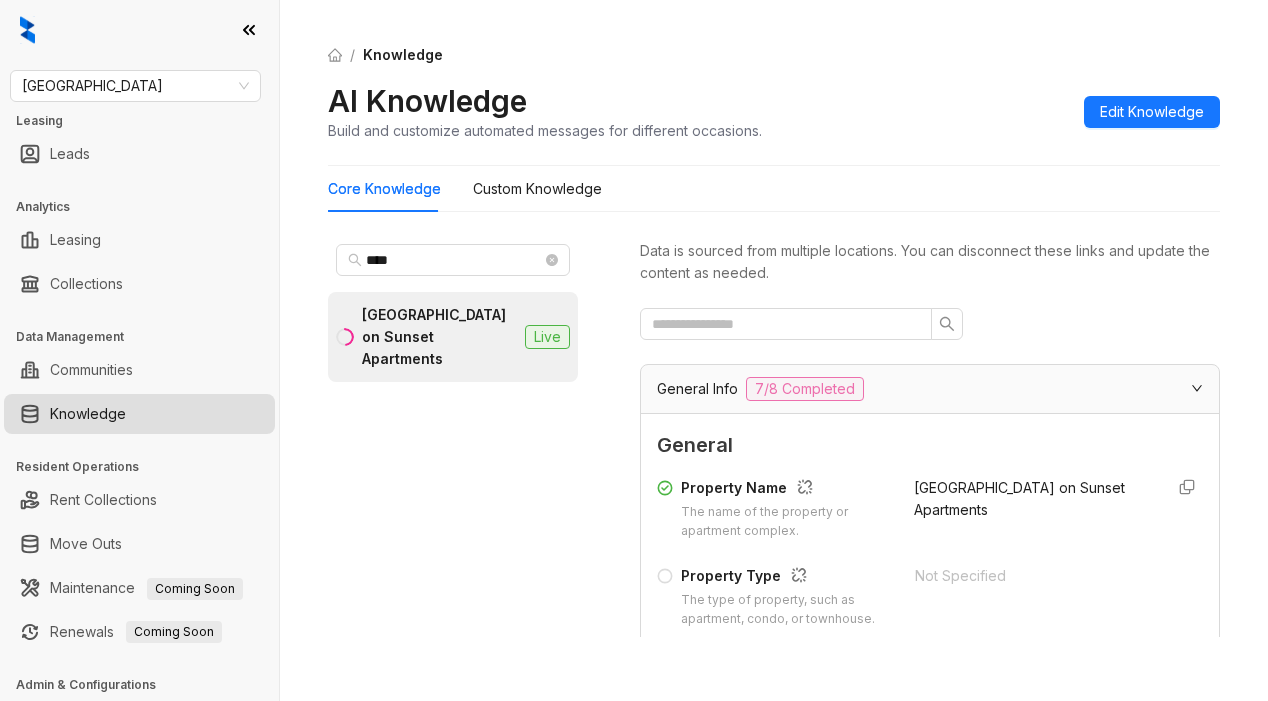 scroll, scrollTop: 0, scrollLeft: 0, axis: both 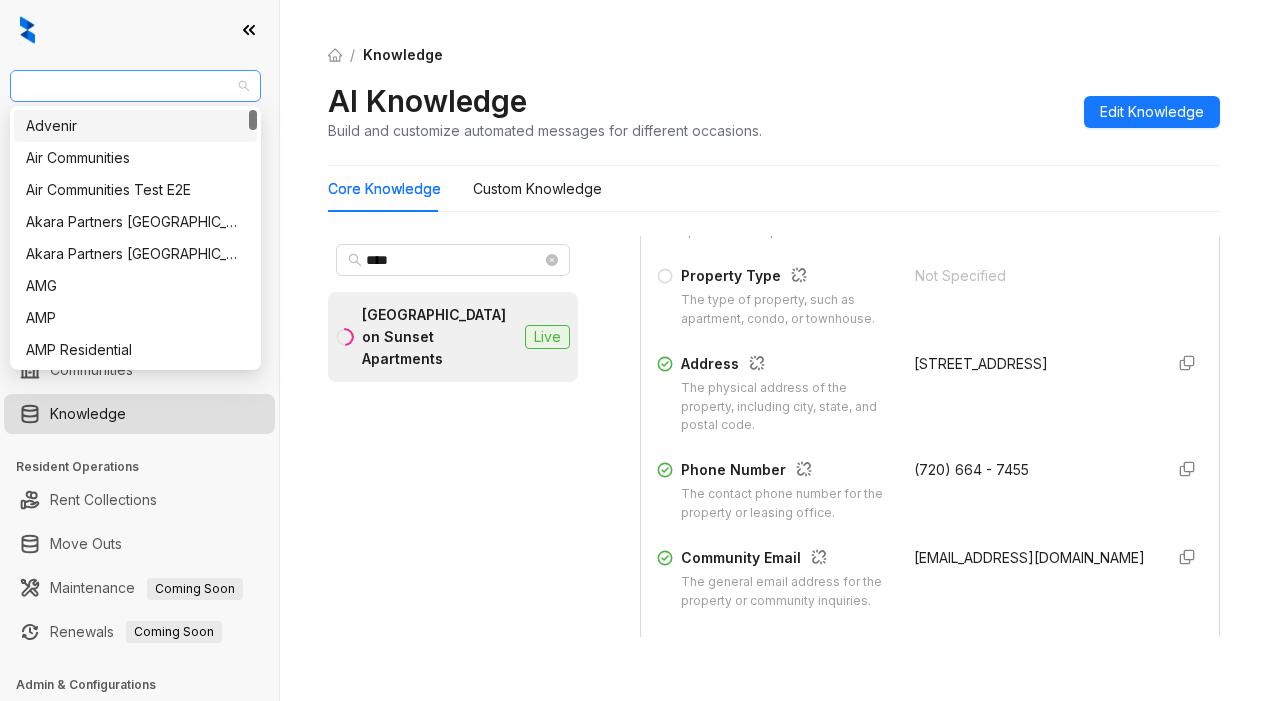 click on "Fairfield" at bounding box center (135, 86) 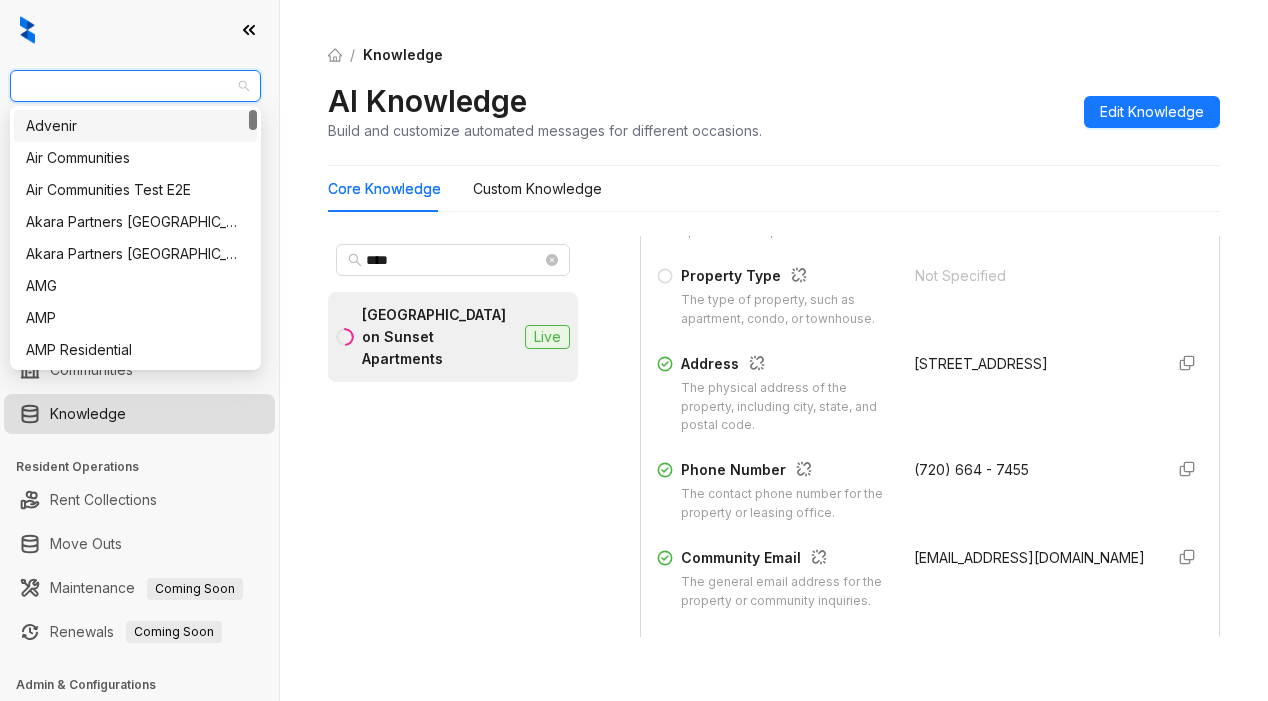 click on "Fairfield" at bounding box center [135, 86] 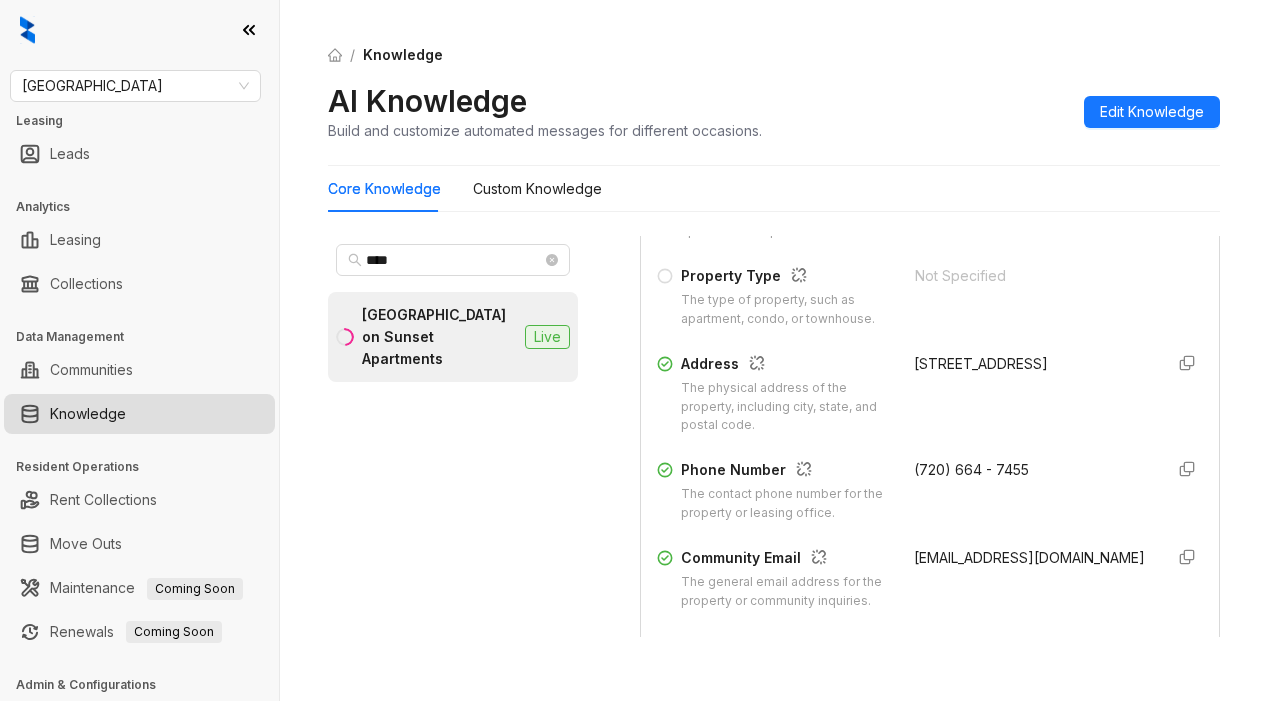 click on "Rock Peak on Sunset Apartments" at bounding box center [439, 337] 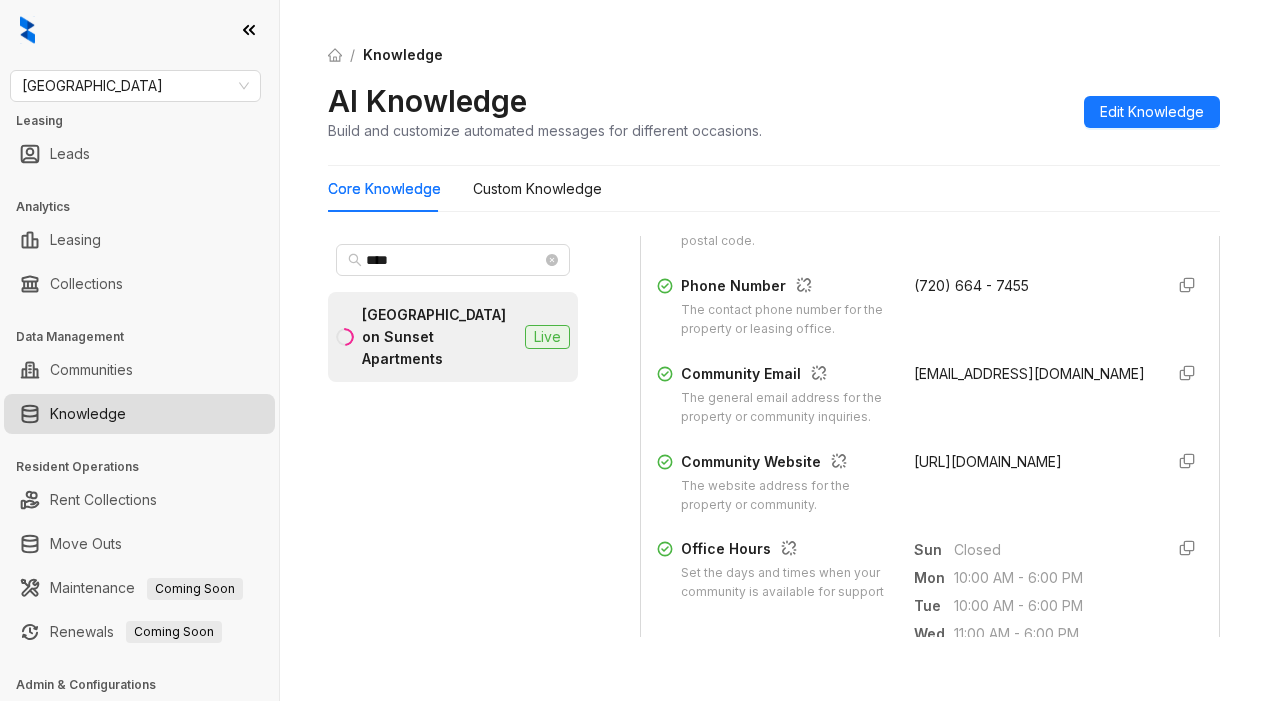 scroll, scrollTop: 600, scrollLeft: 0, axis: vertical 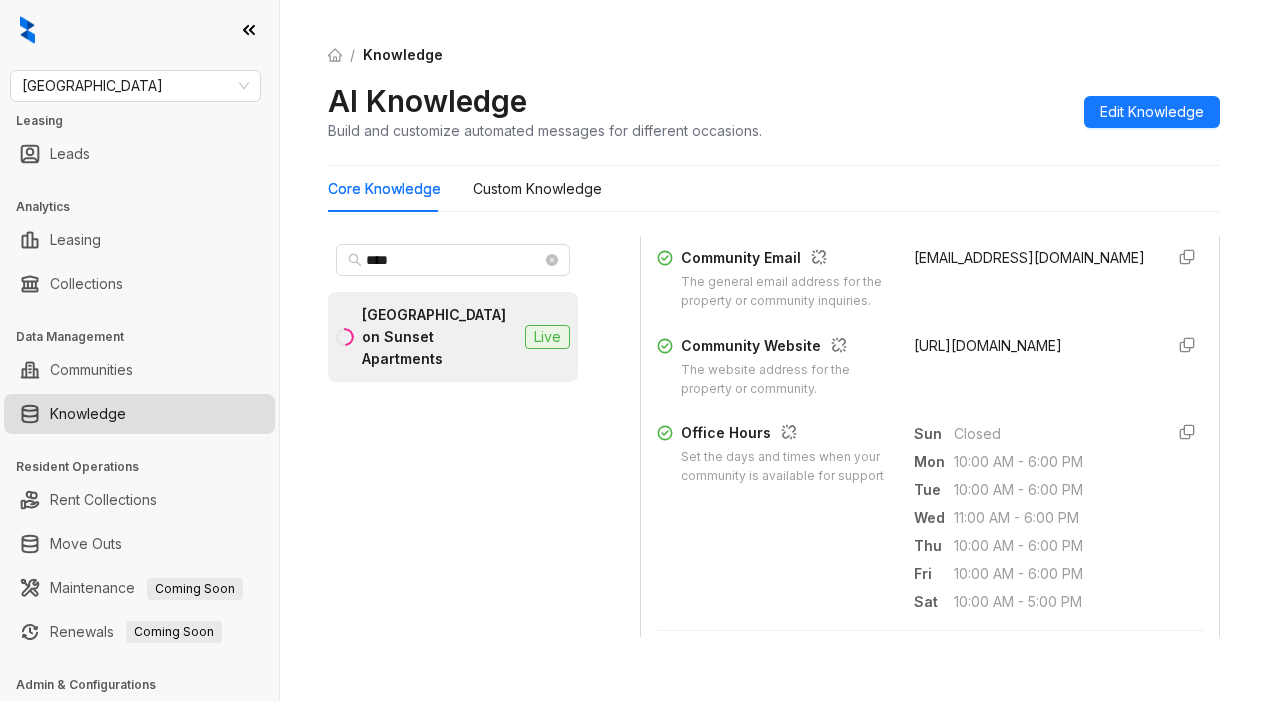 drag, startPoint x: 881, startPoint y: 274, endPoint x: 1004, endPoint y: 298, distance: 125.31959 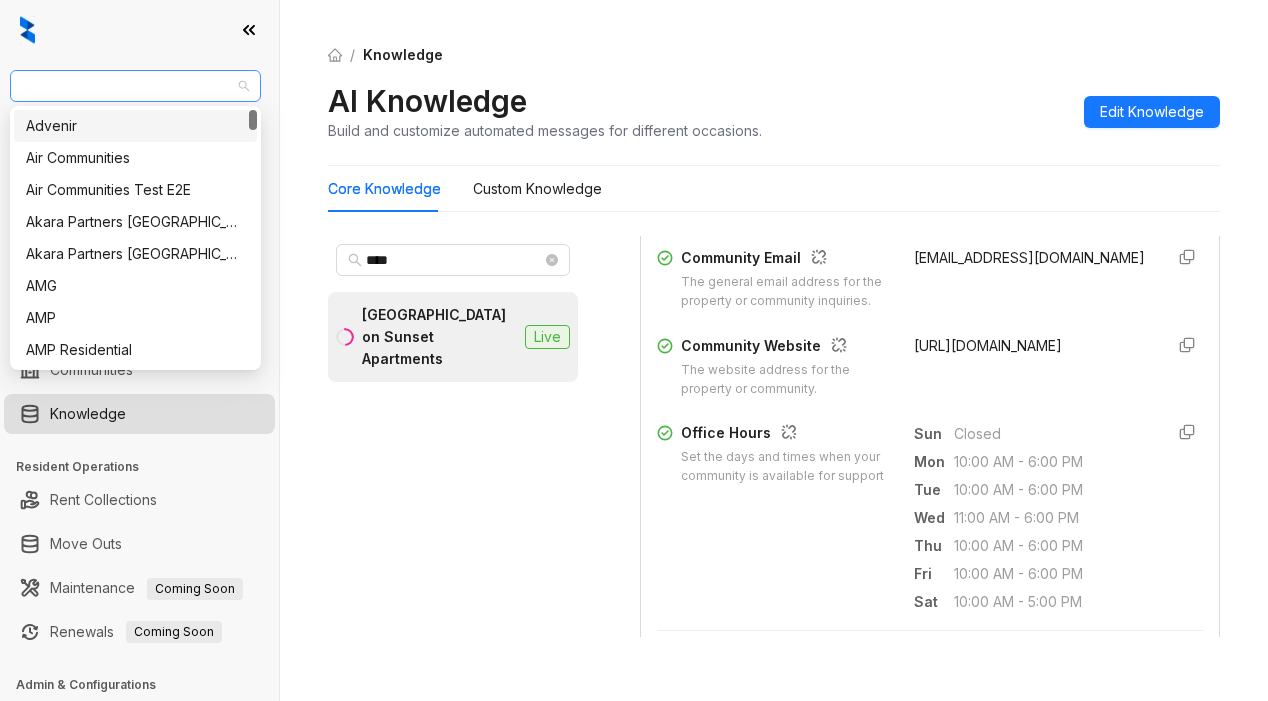 click on "Fairfield" at bounding box center (135, 86) 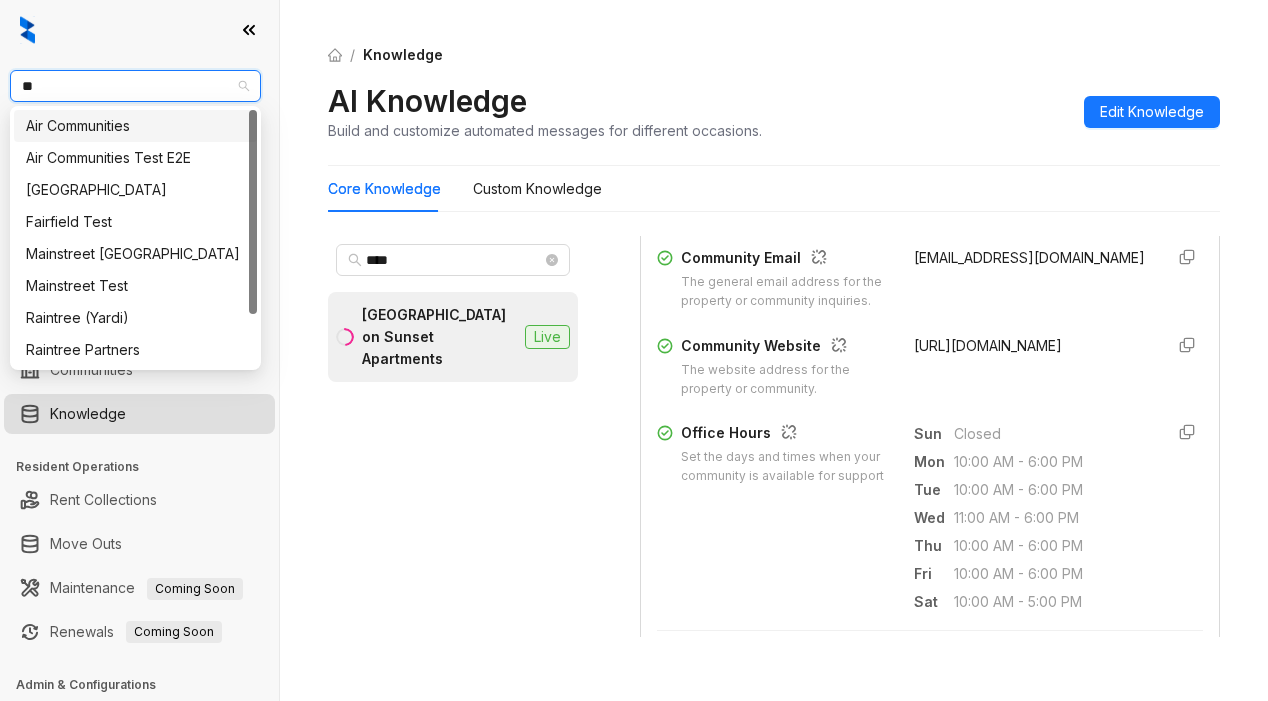 type on "***" 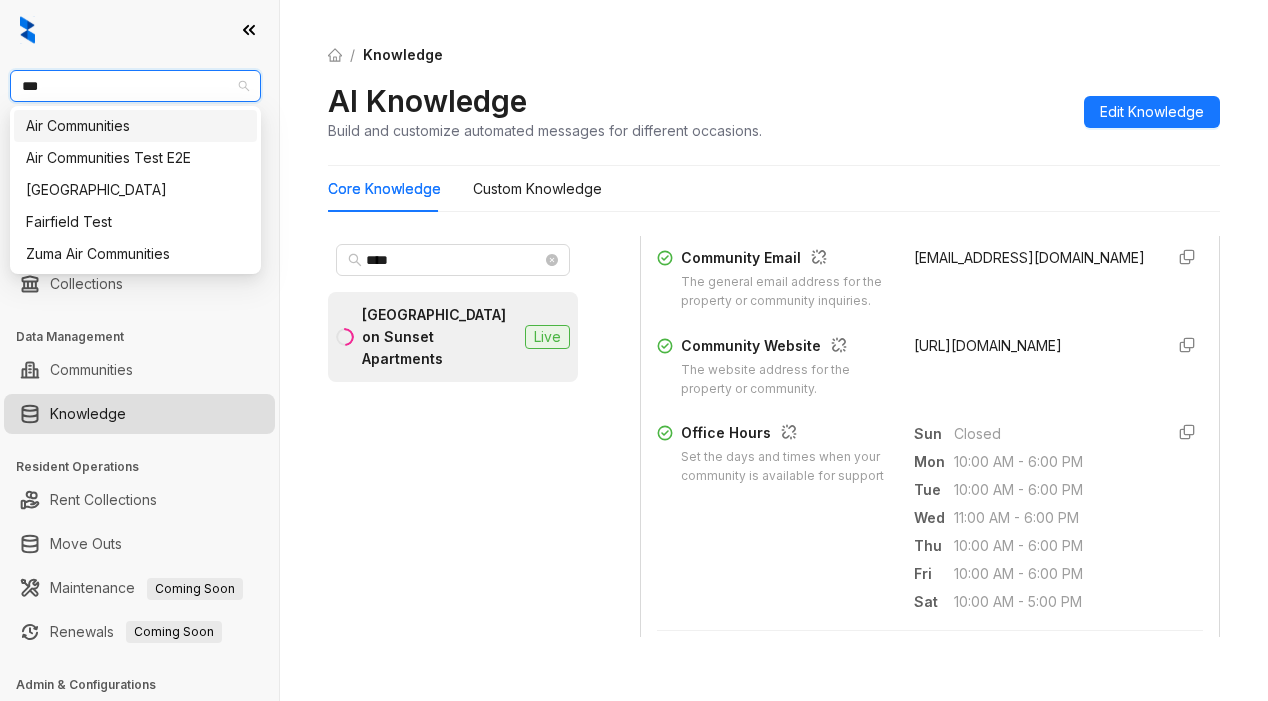 click on "Air Communities" at bounding box center [135, 126] 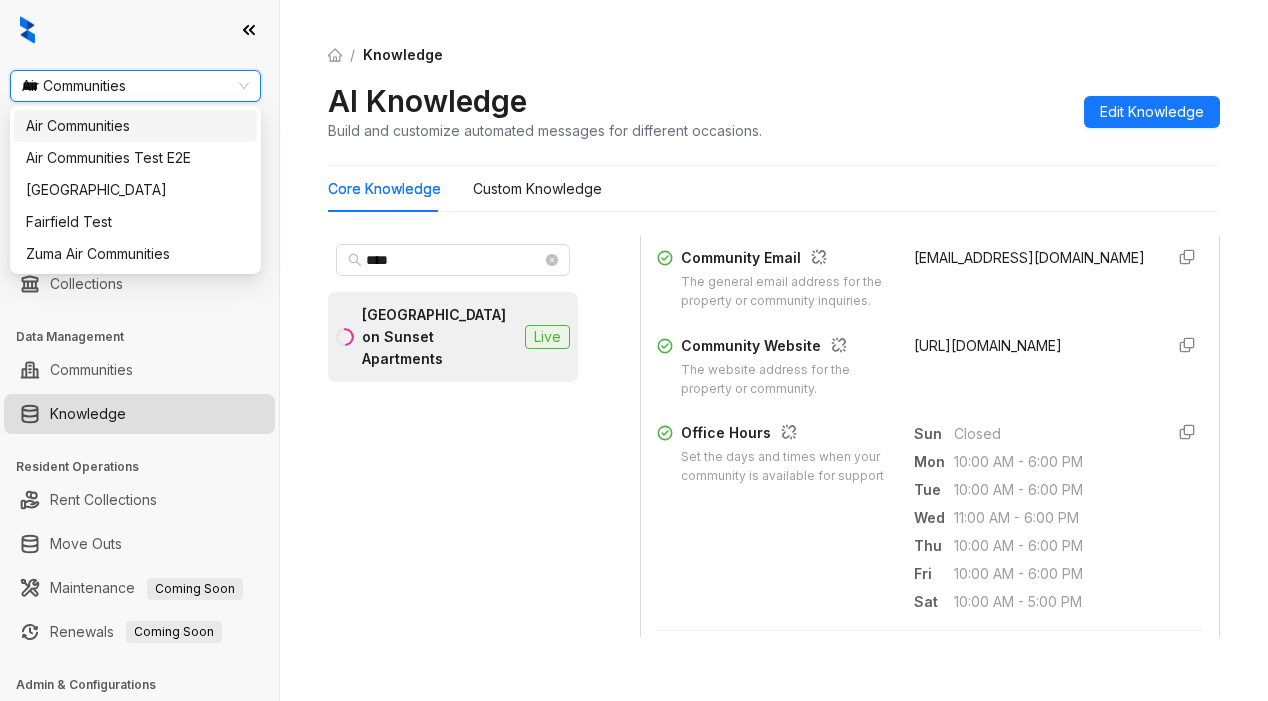 type 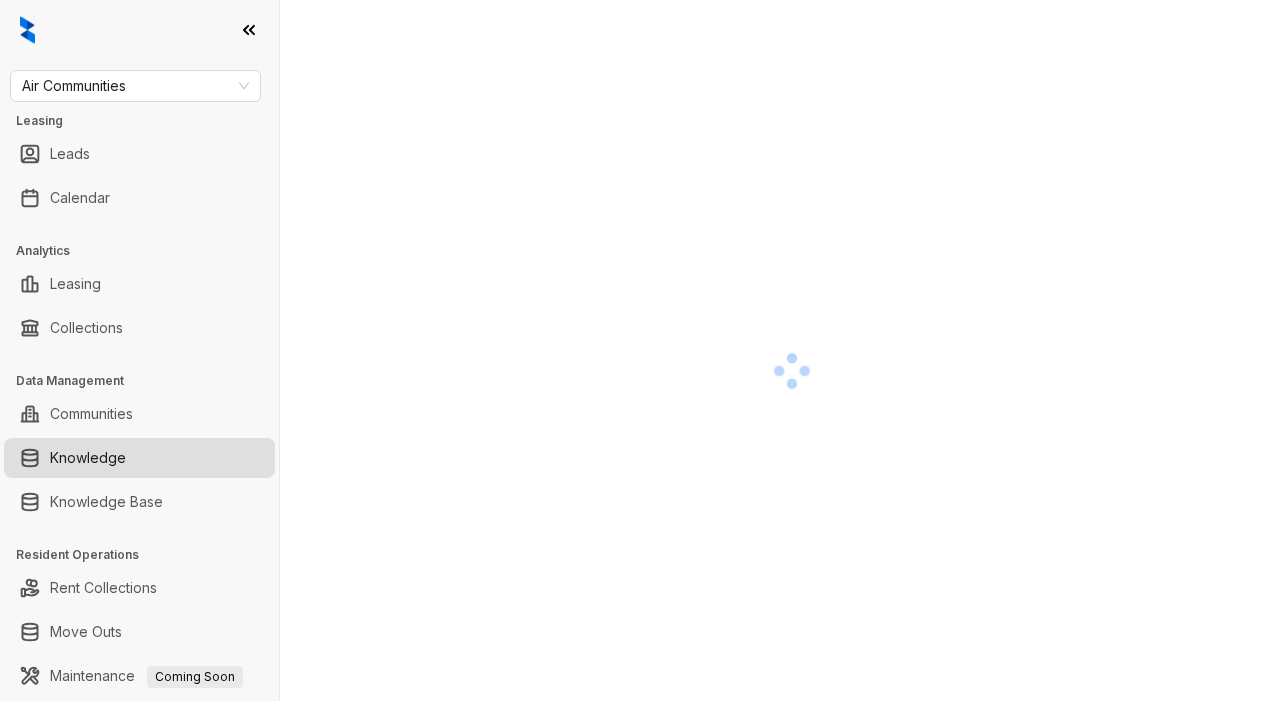 scroll, scrollTop: 0, scrollLeft: 0, axis: both 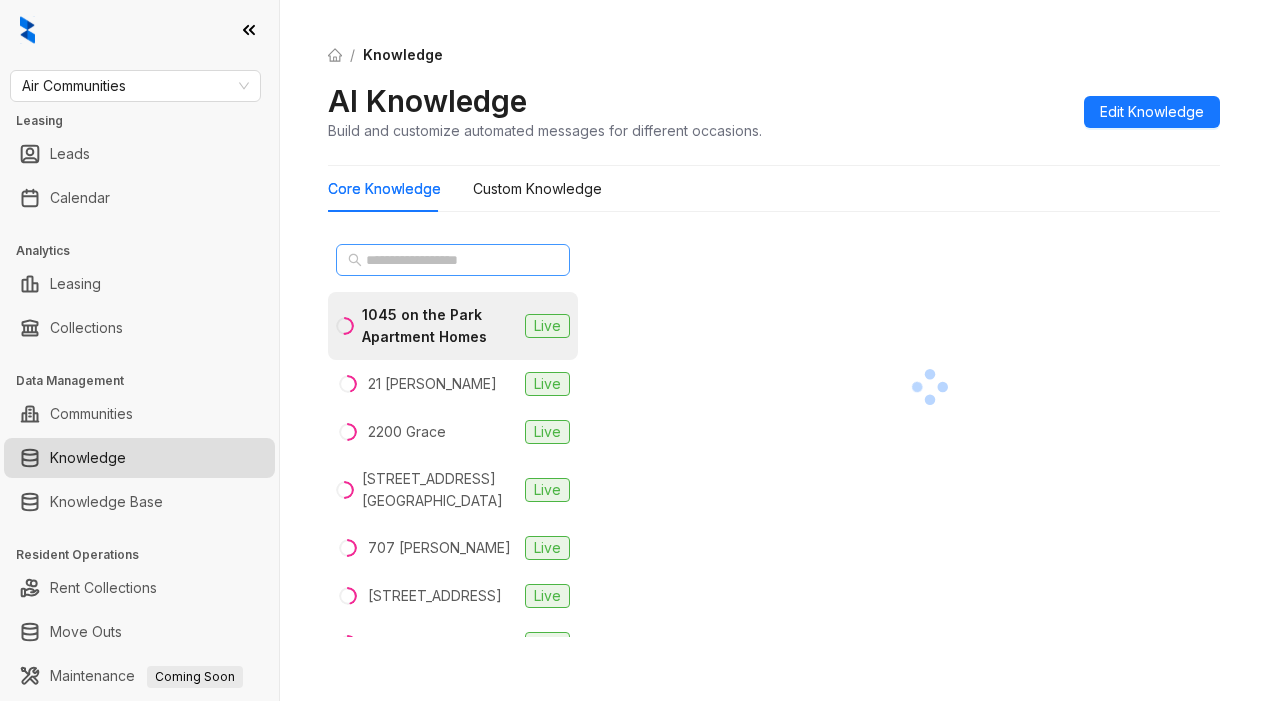 click at bounding box center (453, 260) 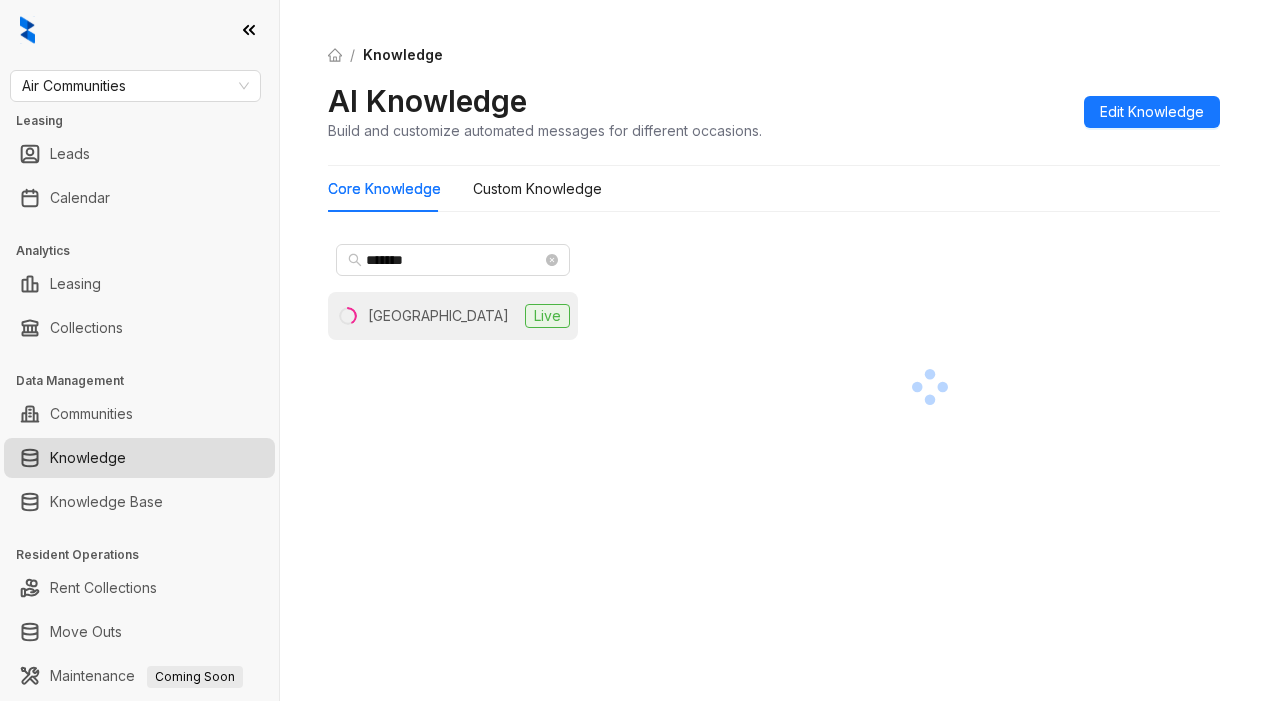 click on "Wexford Village" at bounding box center (438, 316) 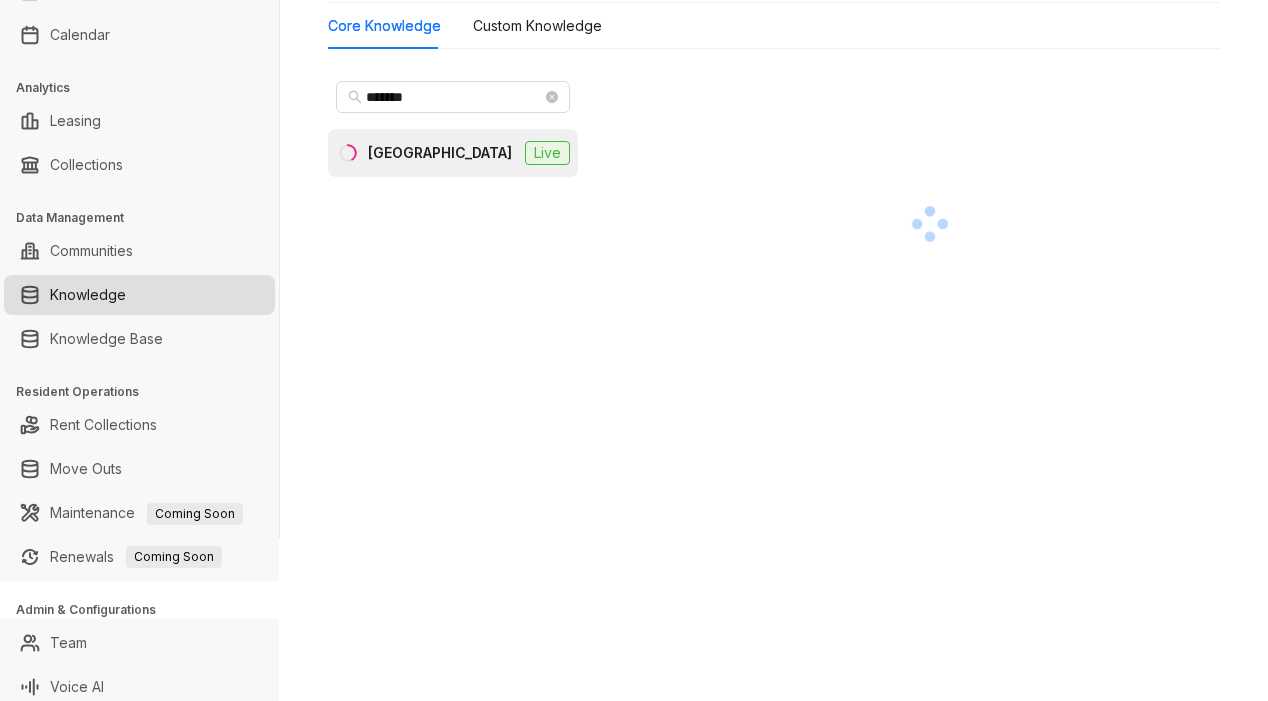 scroll, scrollTop: 173, scrollLeft: 0, axis: vertical 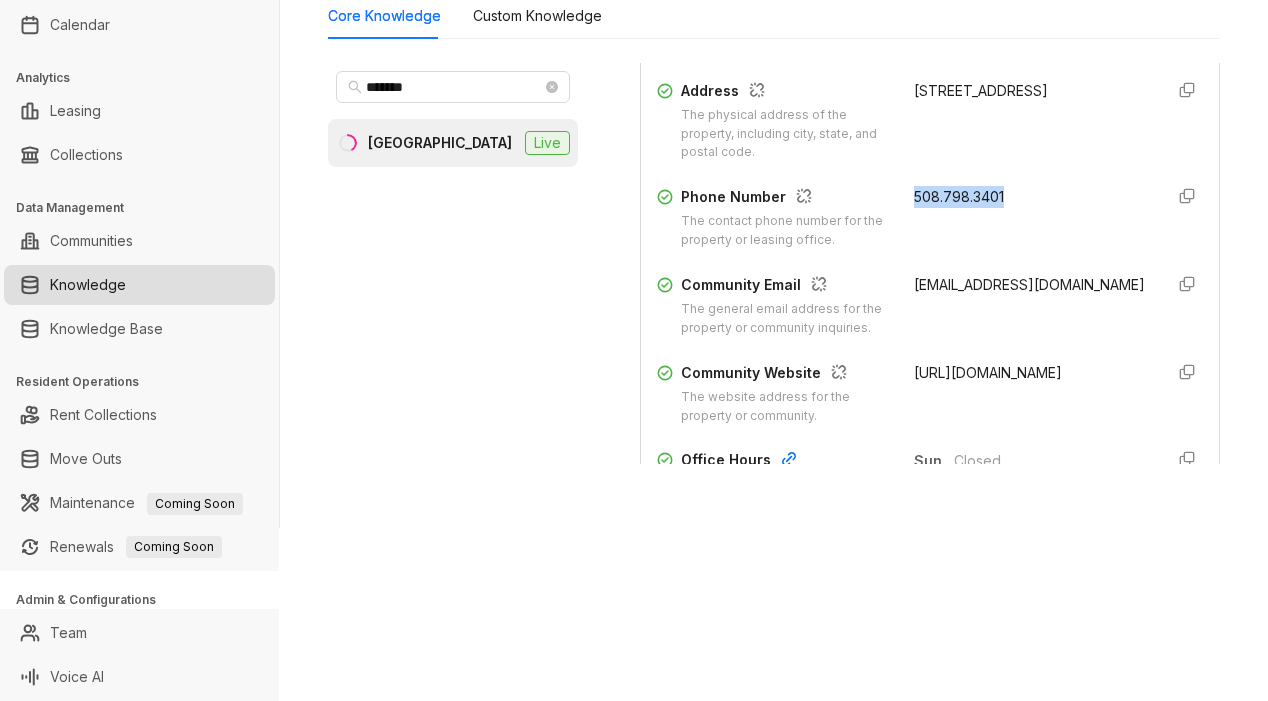 drag, startPoint x: 888, startPoint y: 213, endPoint x: 1002, endPoint y: 226, distance: 114.73883 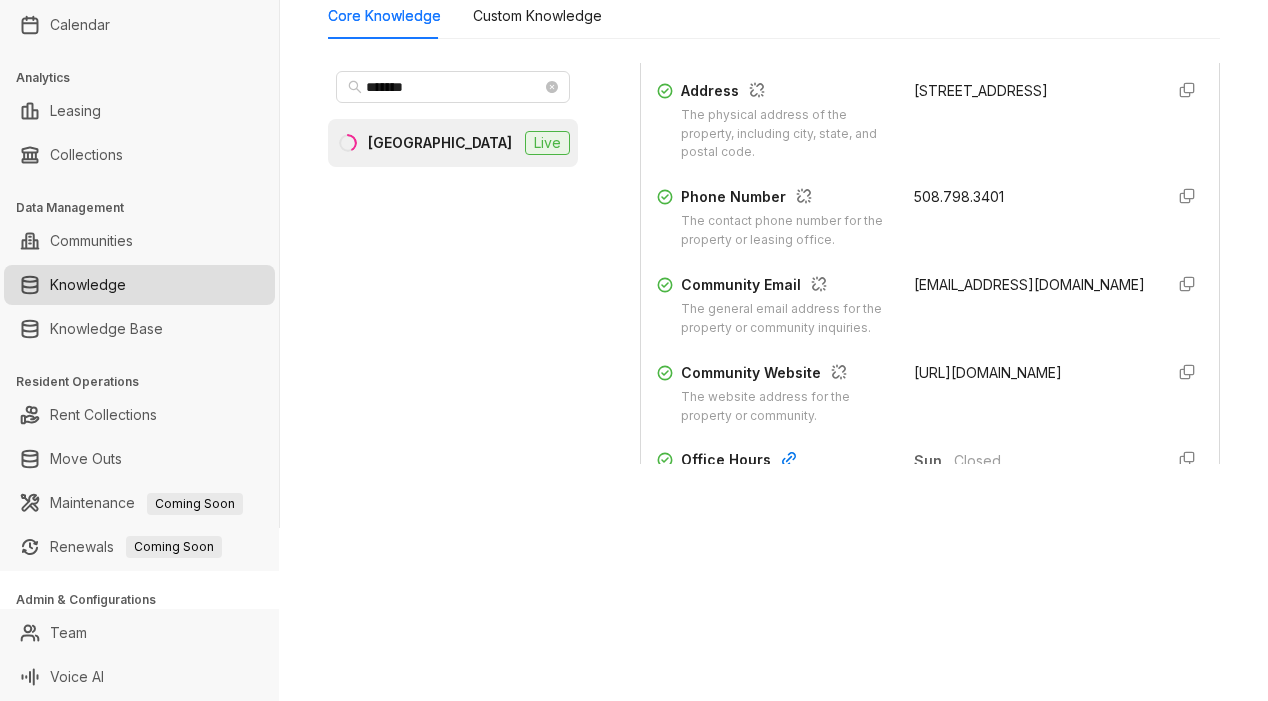 click on "******* Wexford Village Live" at bounding box center (468, 272) 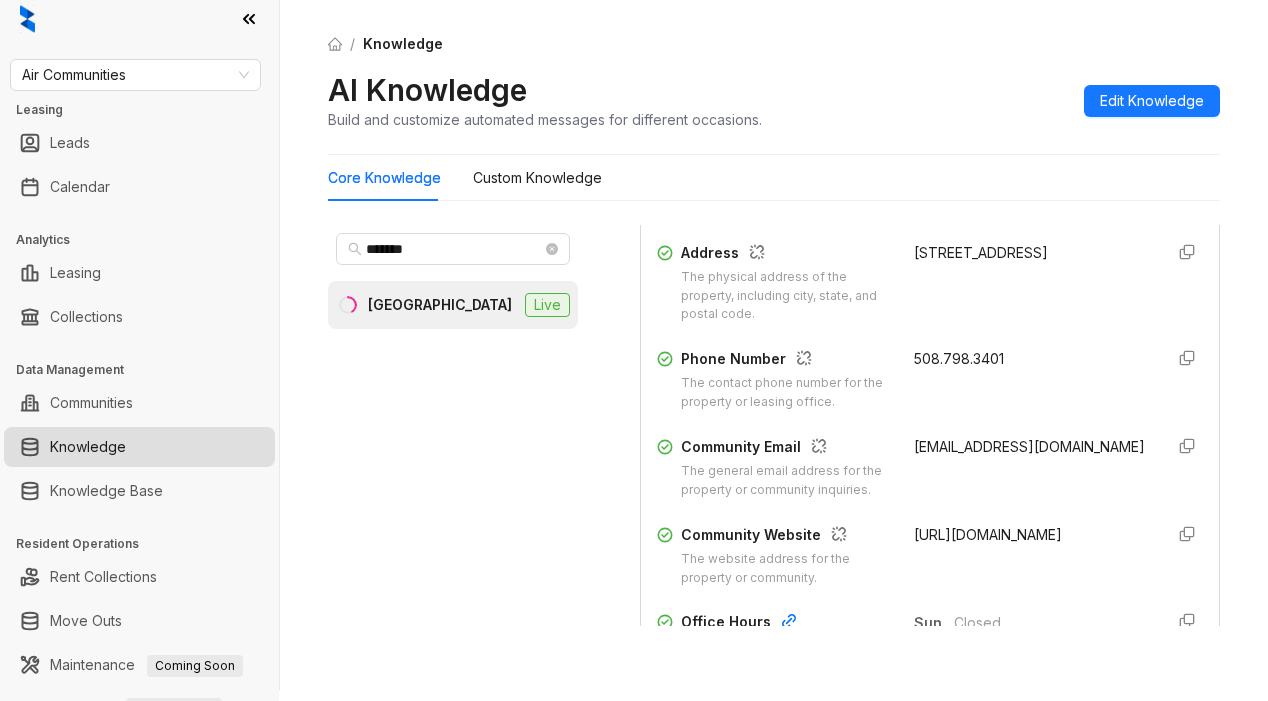 scroll, scrollTop: 0, scrollLeft: 0, axis: both 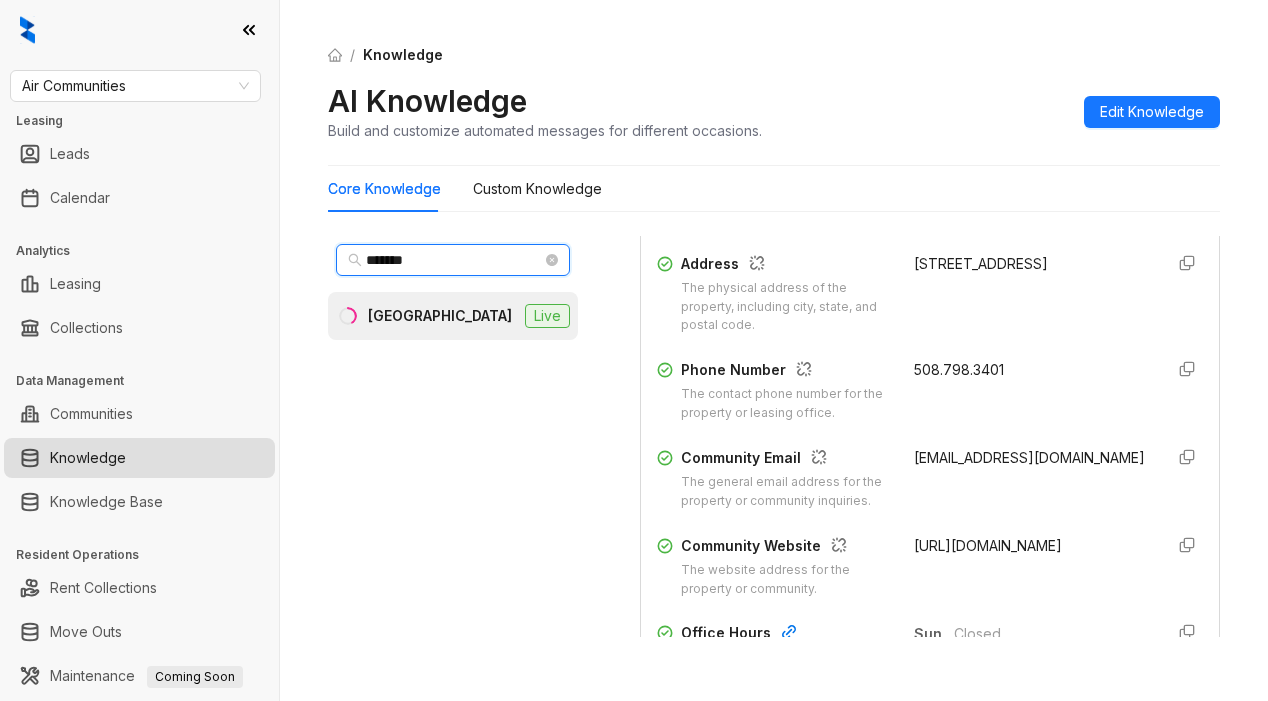 click on "*******" at bounding box center (454, 260) 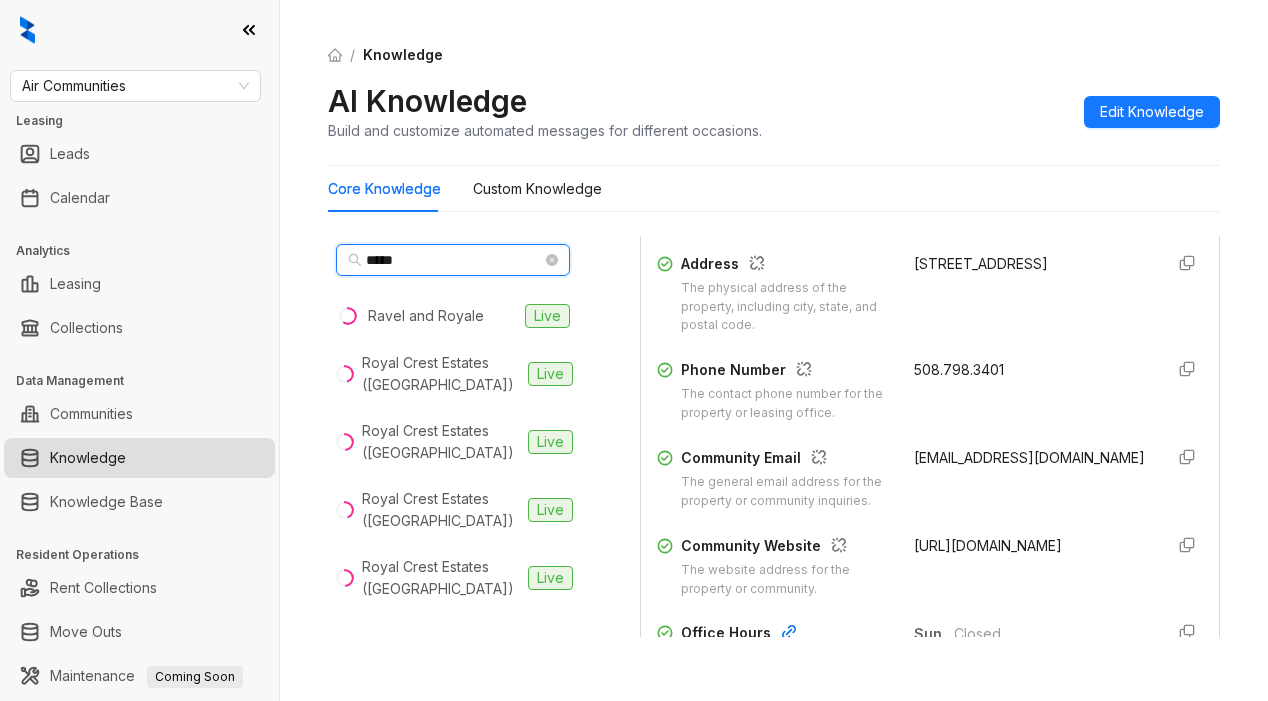 type on "*****" 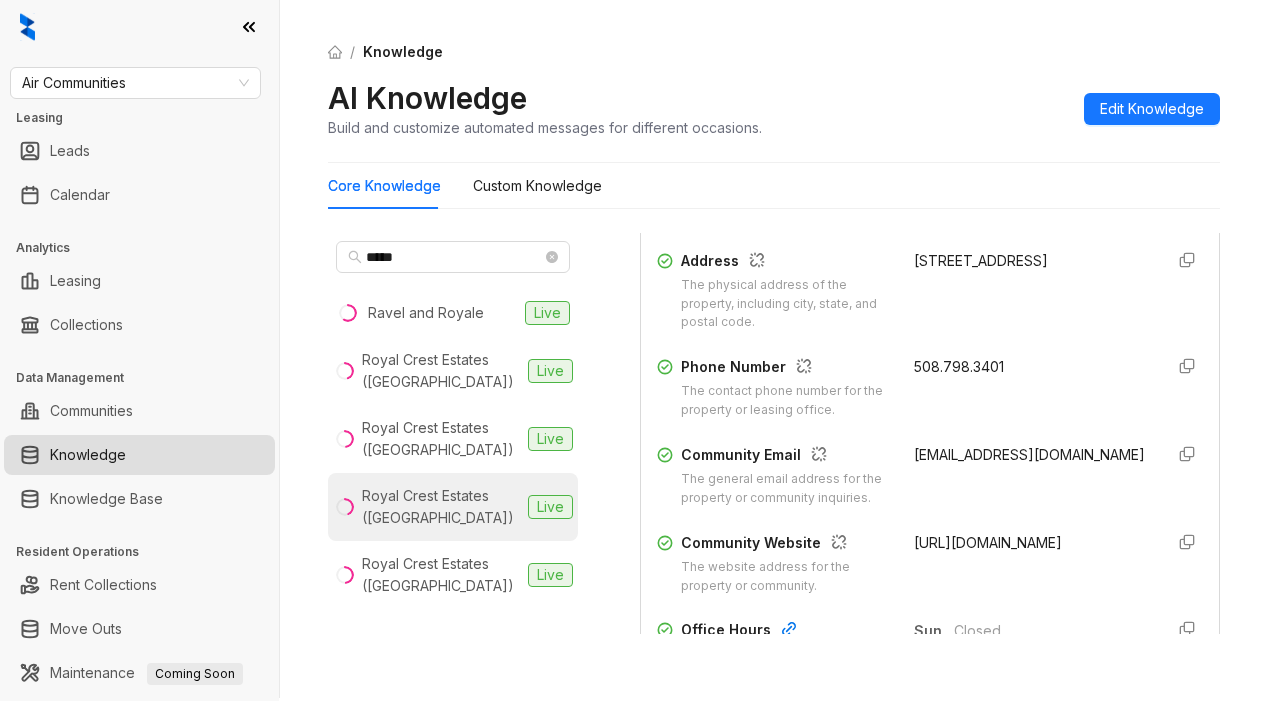 scroll, scrollTop: 0, scrollLeft: 0, axis: both 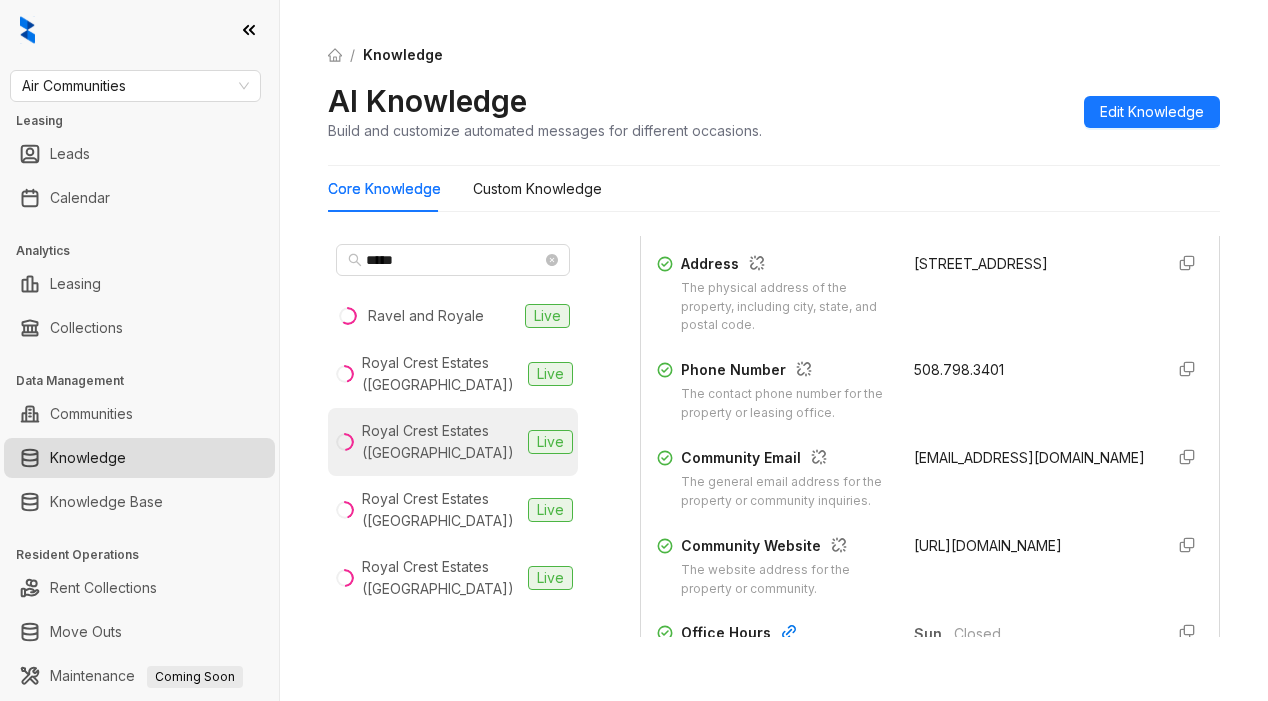 click on "Royal Crest Estates (Nashua)" at bounding box center [441, 442] 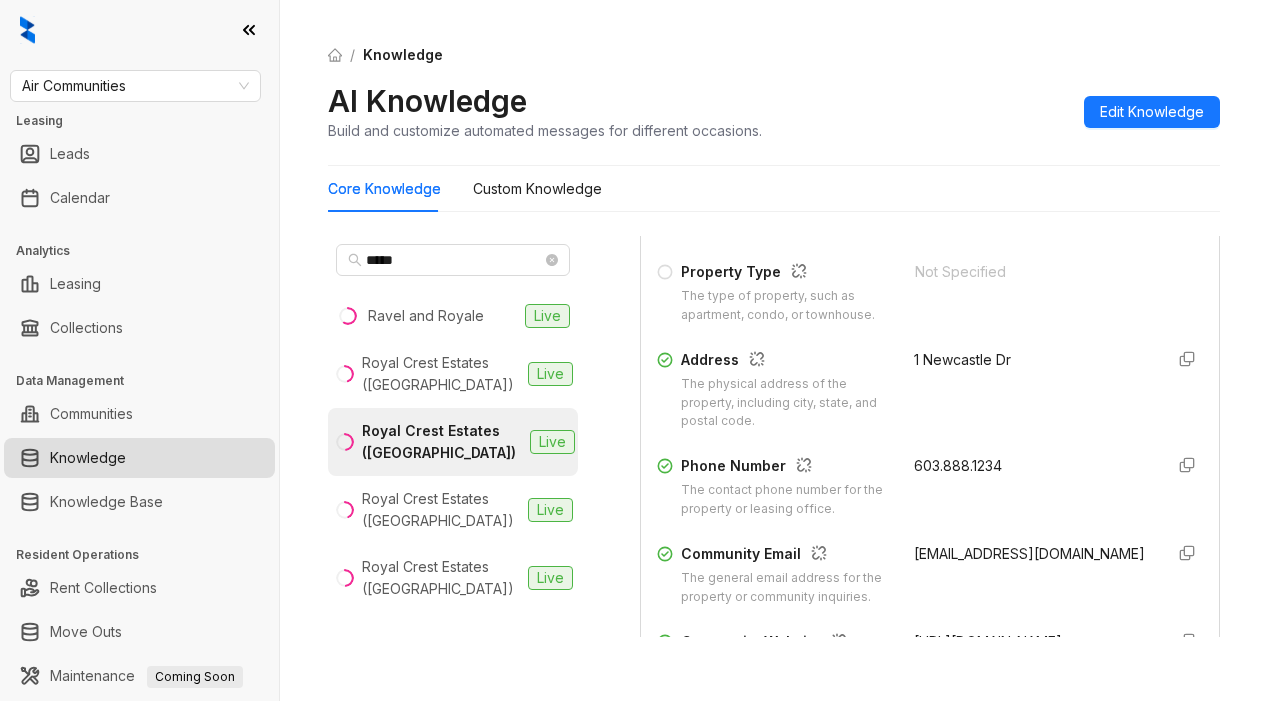 scroll, scrollTop: 400, scrollLeft: 0, axis: vertical 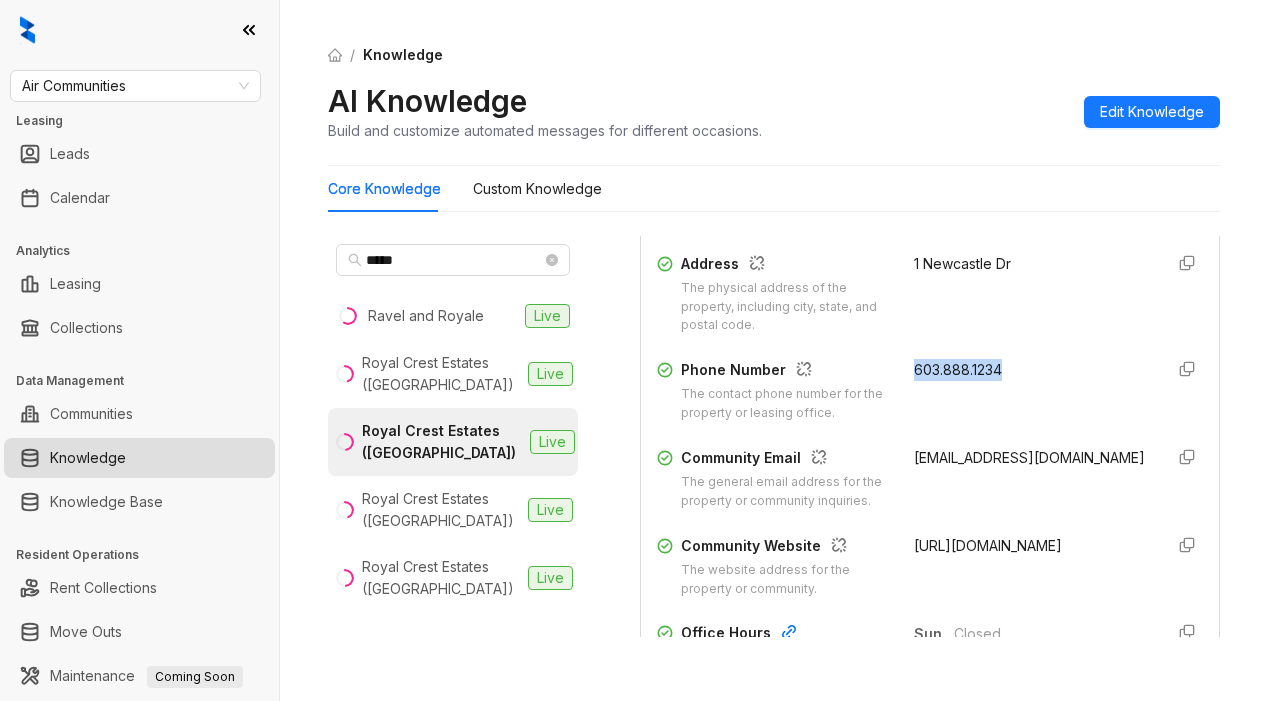drag, startPoint x: 893, startPoint y: 391, endPoint x: 996, endPoint y: 382, distance: 103.392456 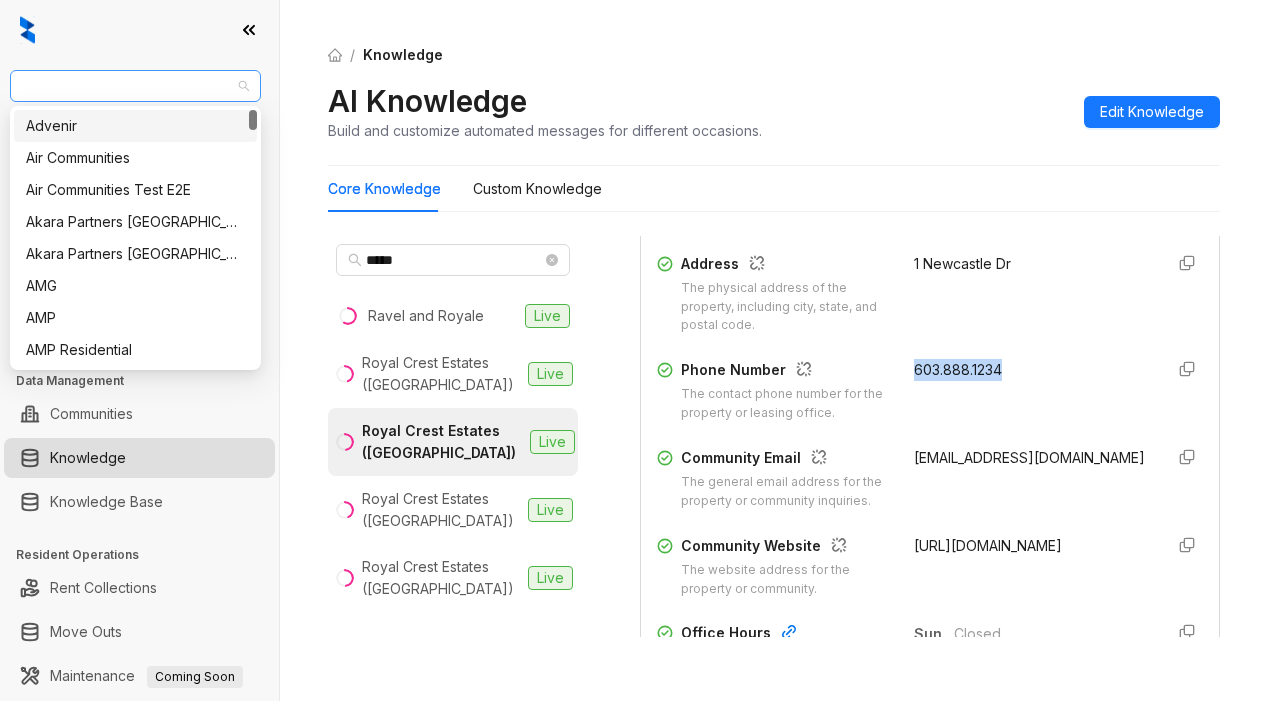 drag, startPoint x: 142, startPoint y: 86, endPoint x: 34, endPoint y: 81, distance: 108.11568 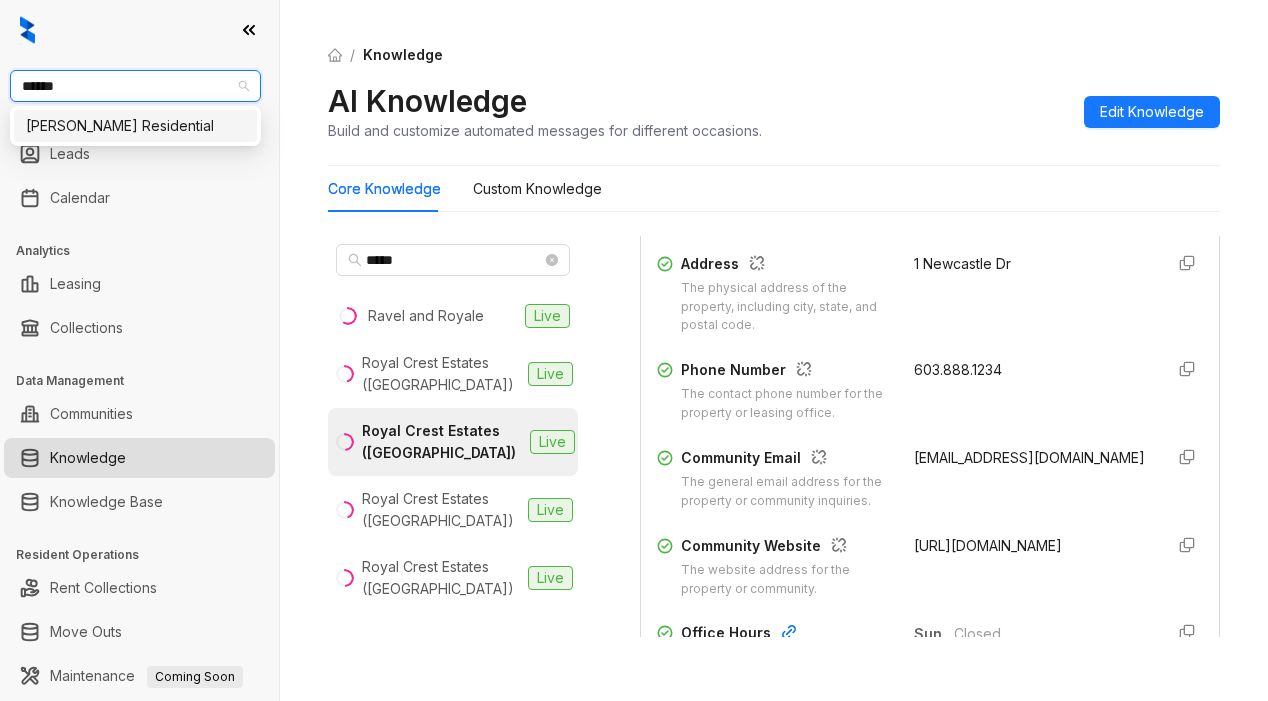 type on "*******" 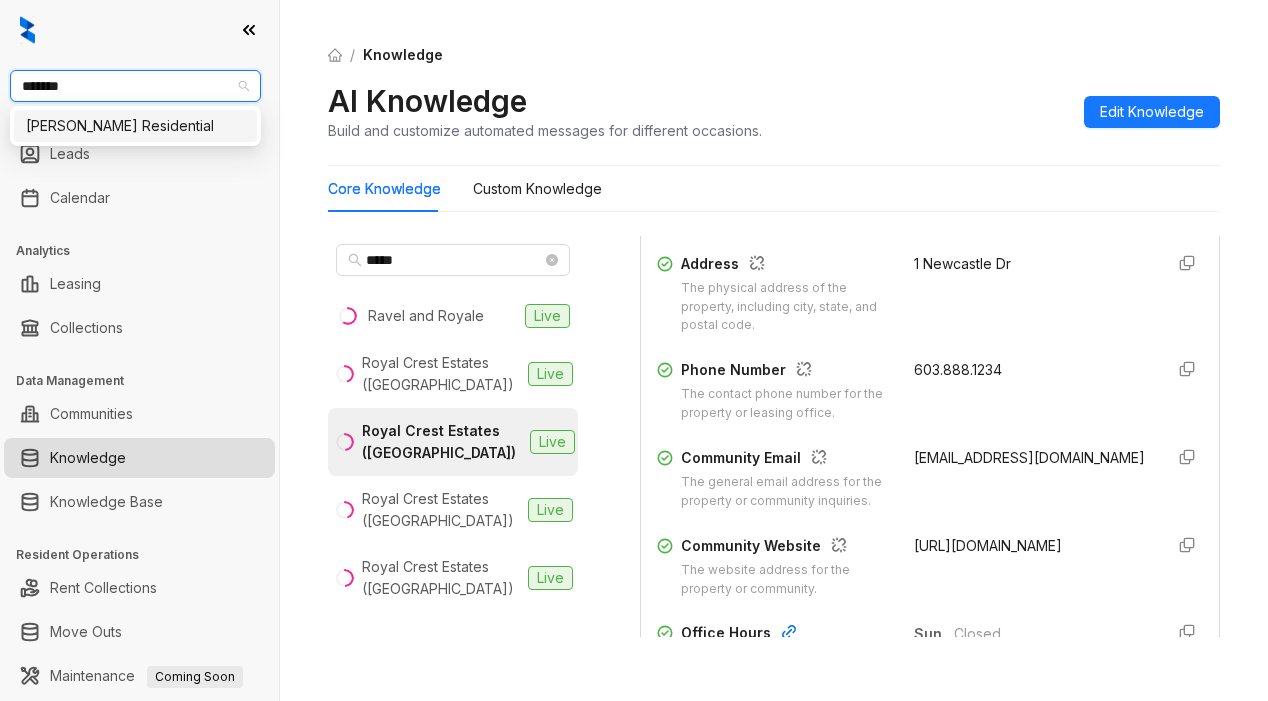click on "[PERSON_NAME] Residential" at bounding box center [135, 126] 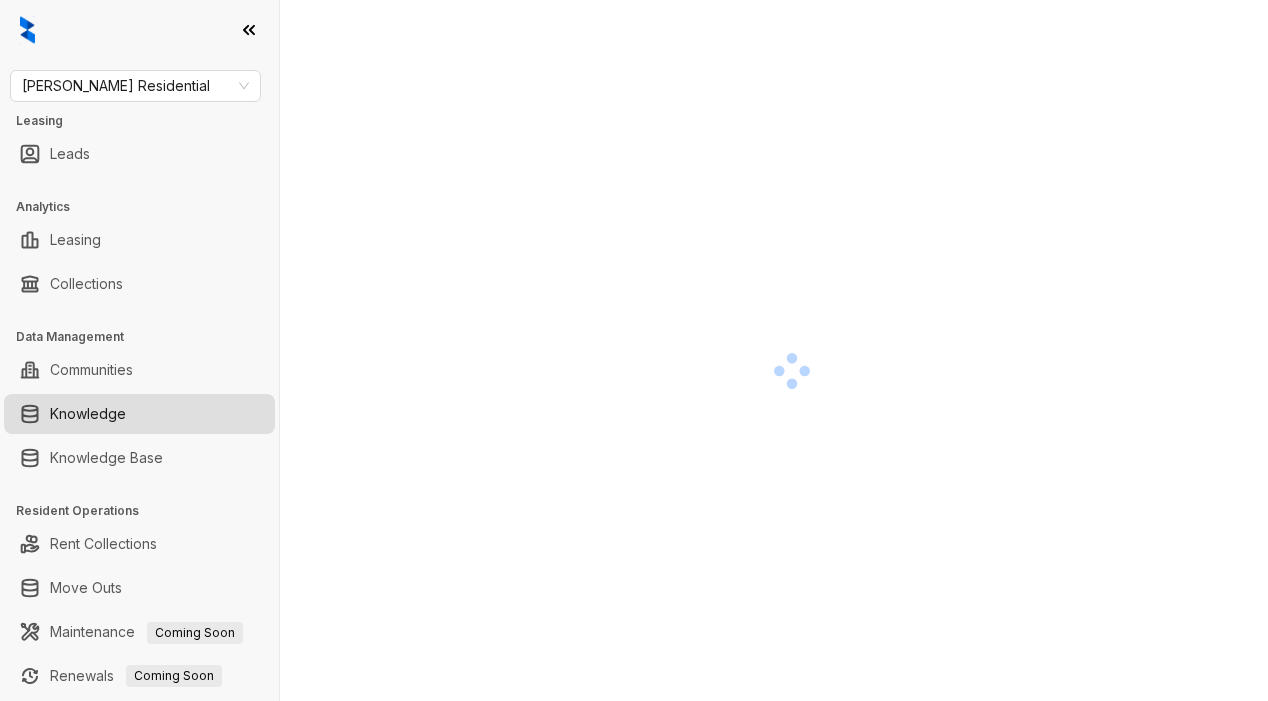 scroll, scrollTop: 0, scrollLeft: 0, axis: both 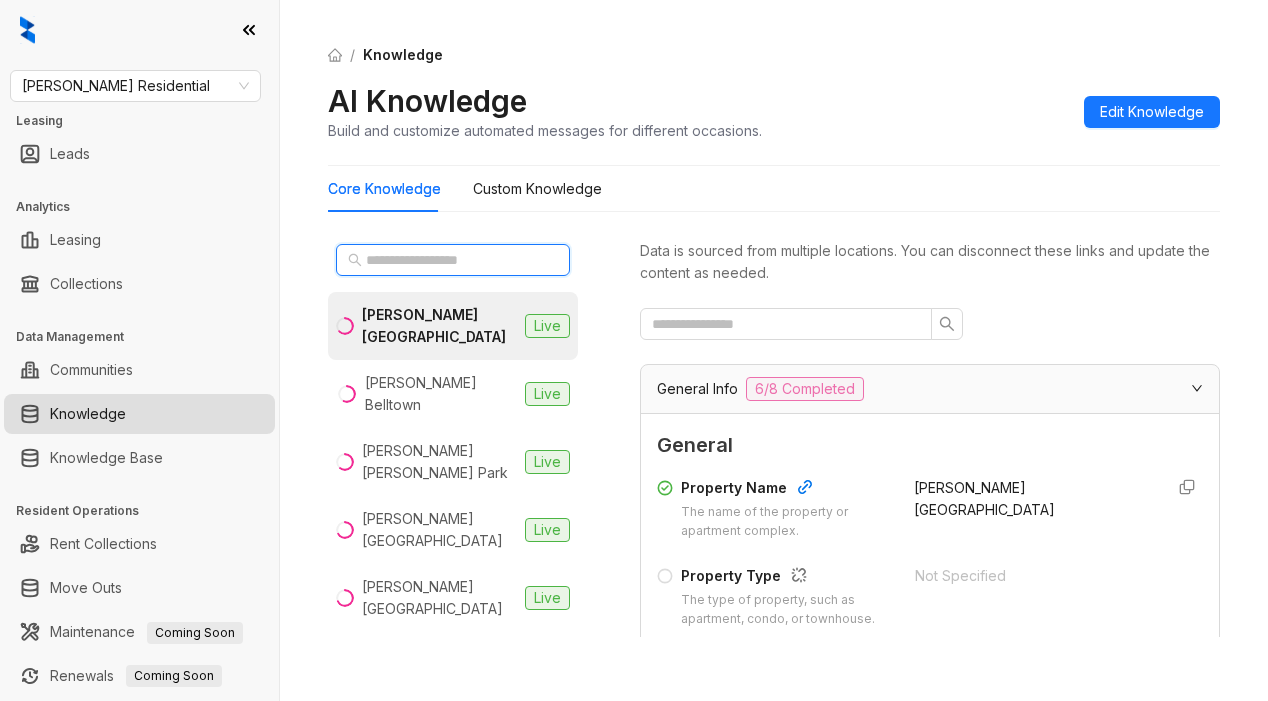 click at bounding box center [454, 260] 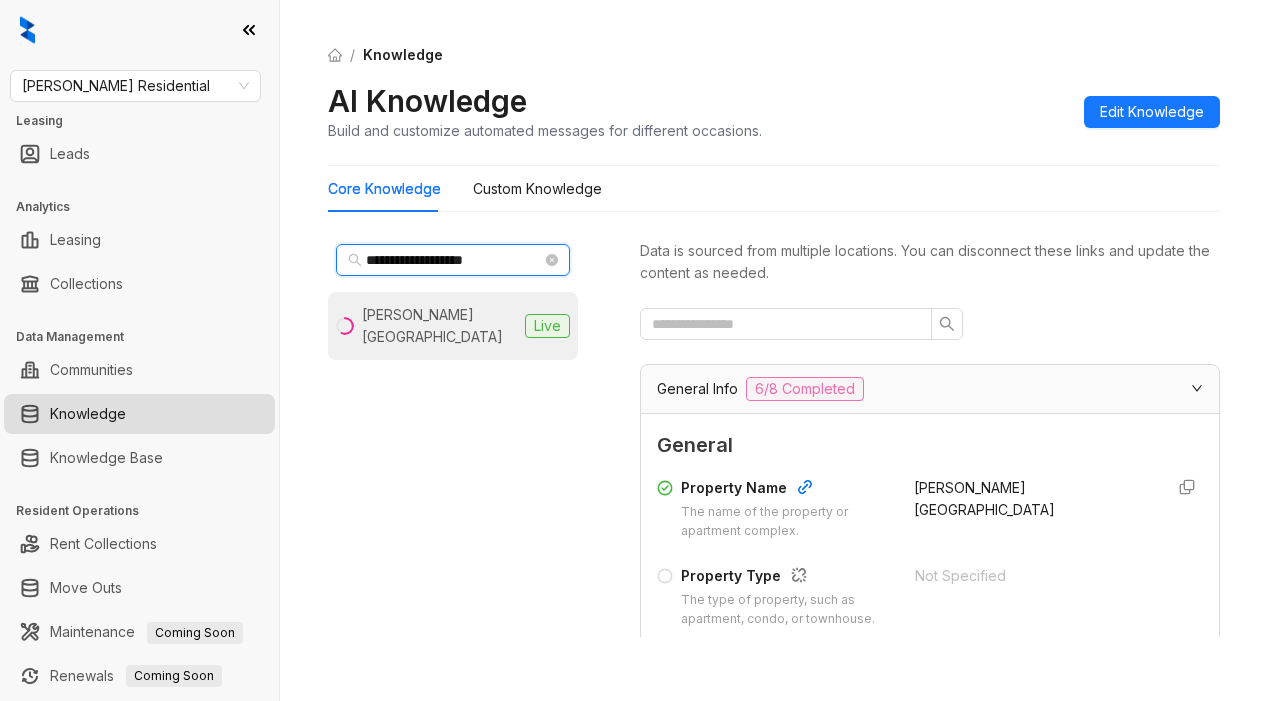 type on "**********" 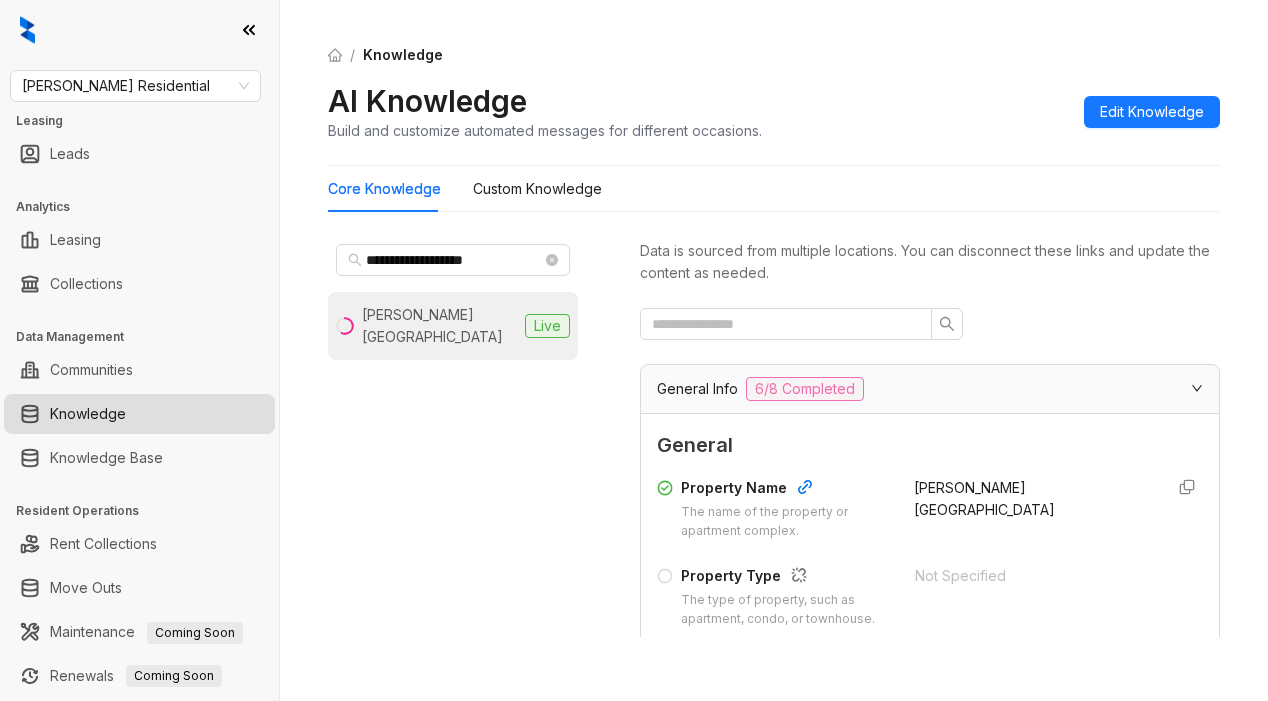 click on "[PERSON_NAME][GEOGRAPHIC_DATA]" at bounding box center [439, 326] 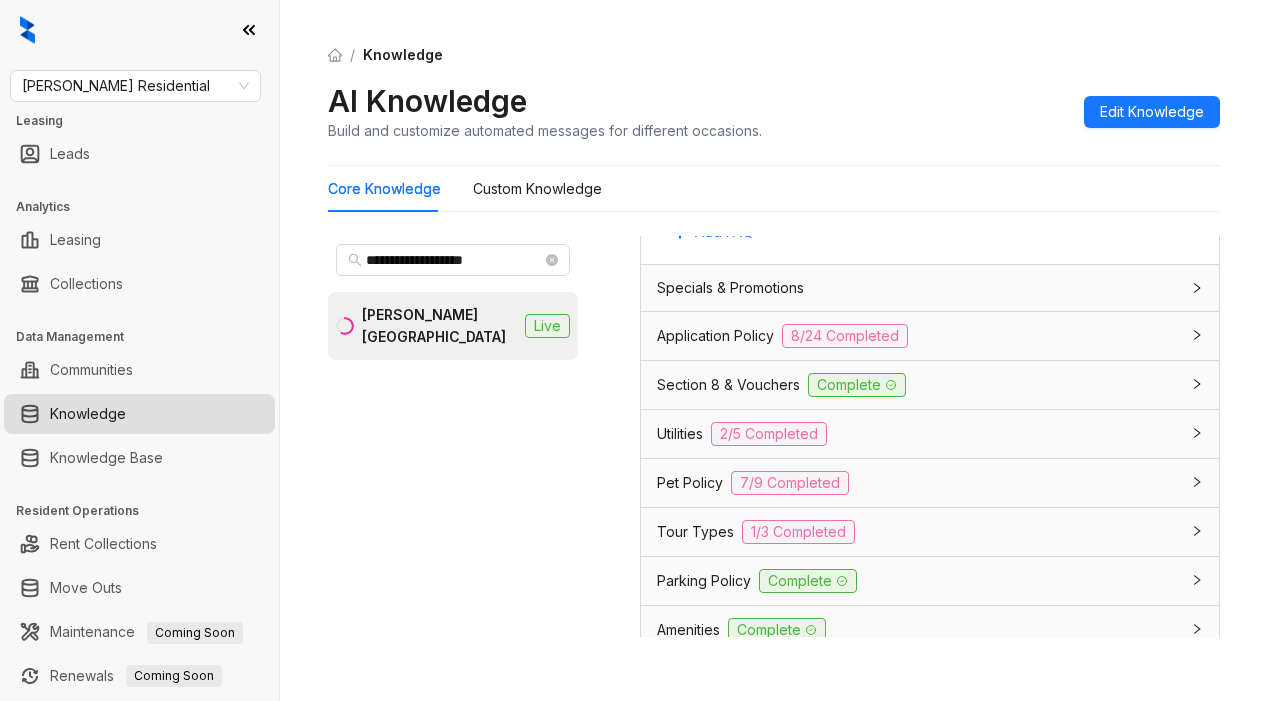 scroll, scrollTop: 1599, scrollLeft: 0, axis: vertical 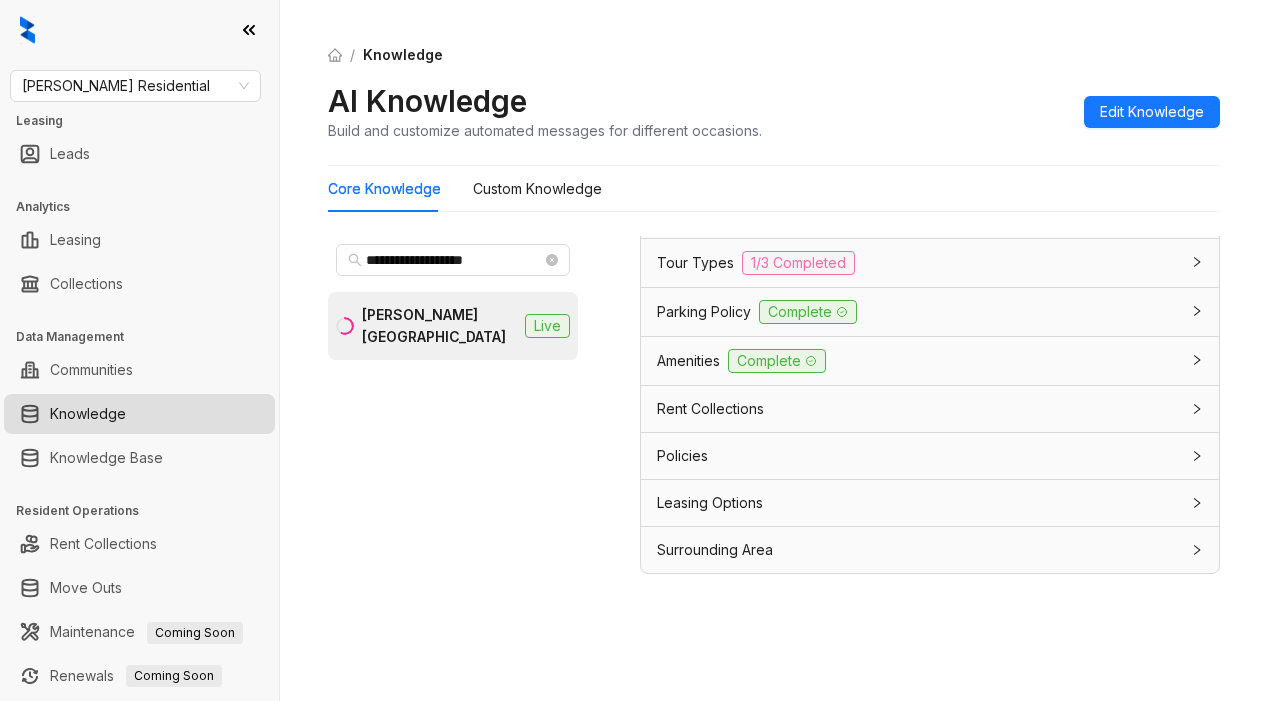 click on "Leasing Options" at bounding box center [710, 503] 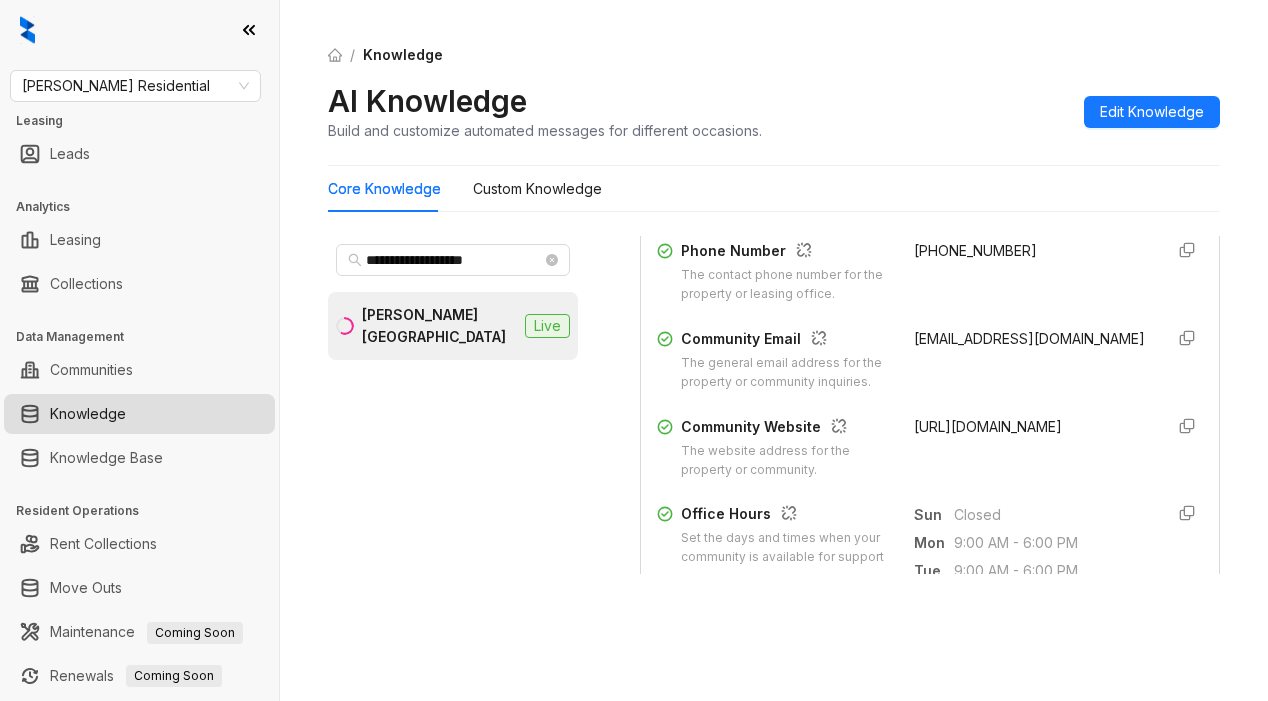 scroll, scrollTop: 433, scrollLeft: 0, axis: vertical 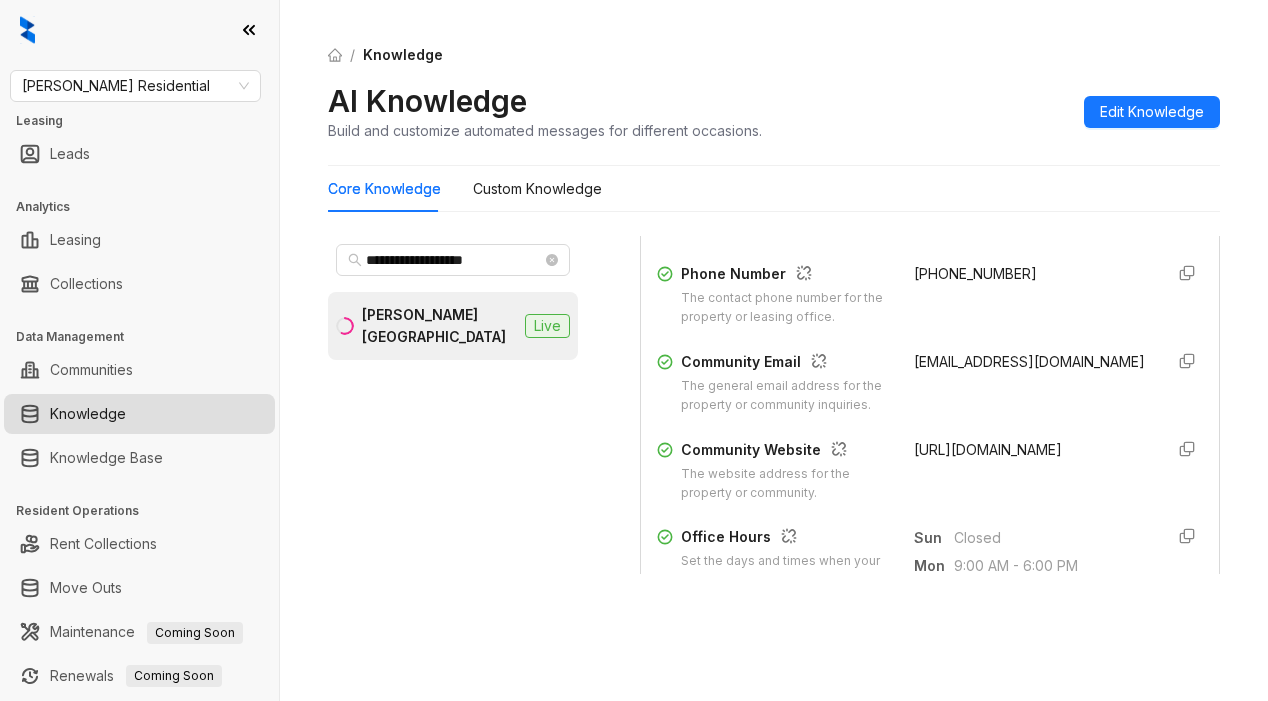 drag, startPoint x: 768, startPoint y: 84, endPoint x: 835, endPoint y: 69, distance: 68.65858 